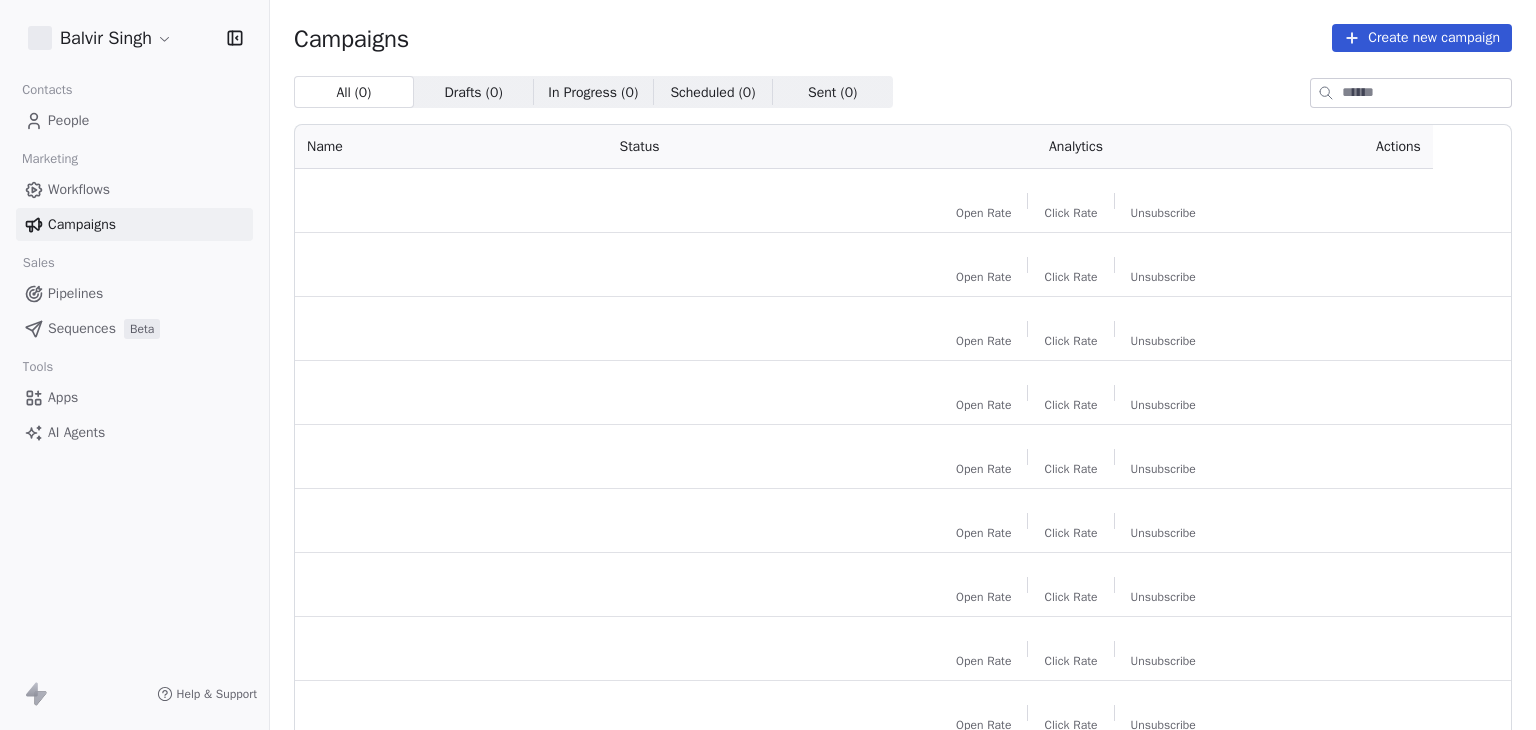 scroll, scrollTop: 0, scrollLeft: 0, axis: both 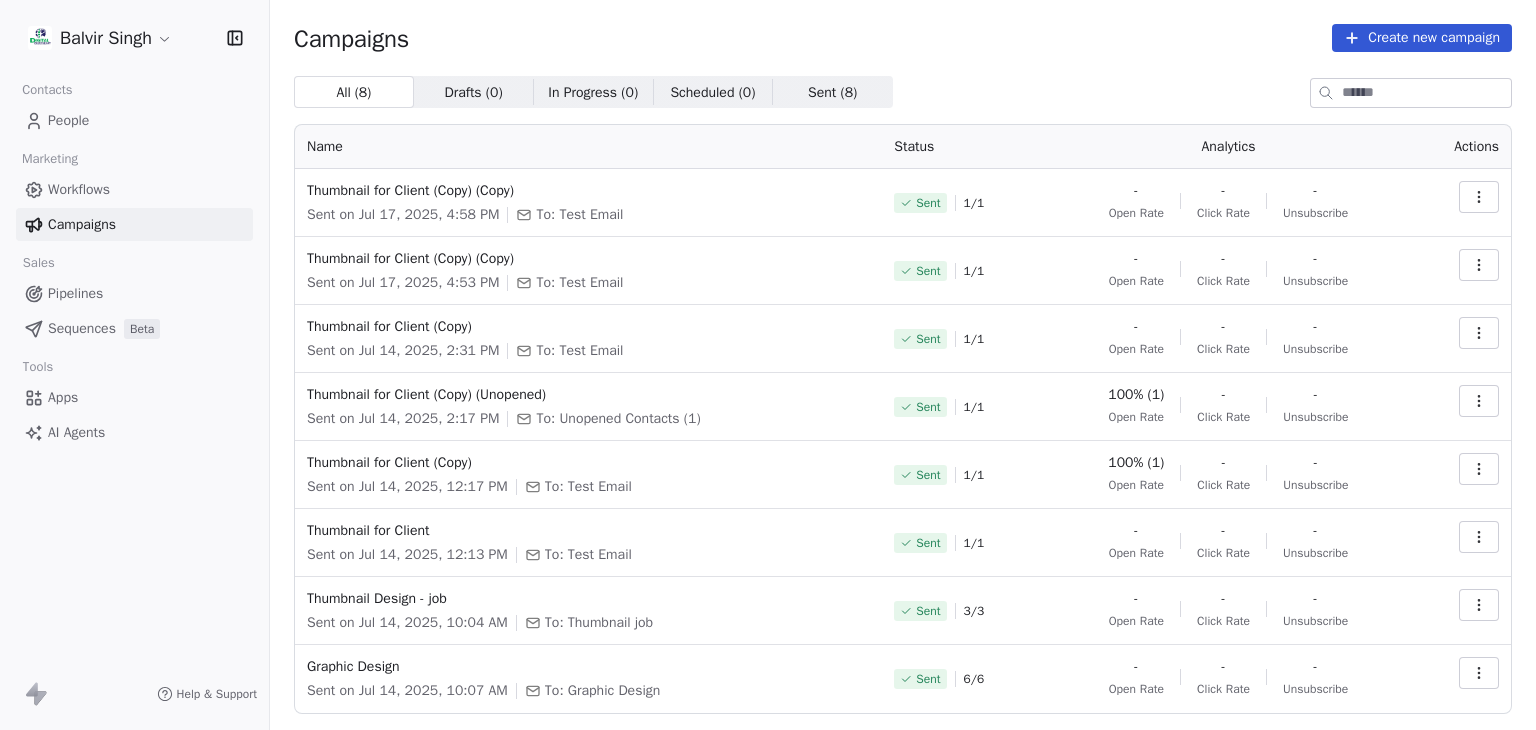 click 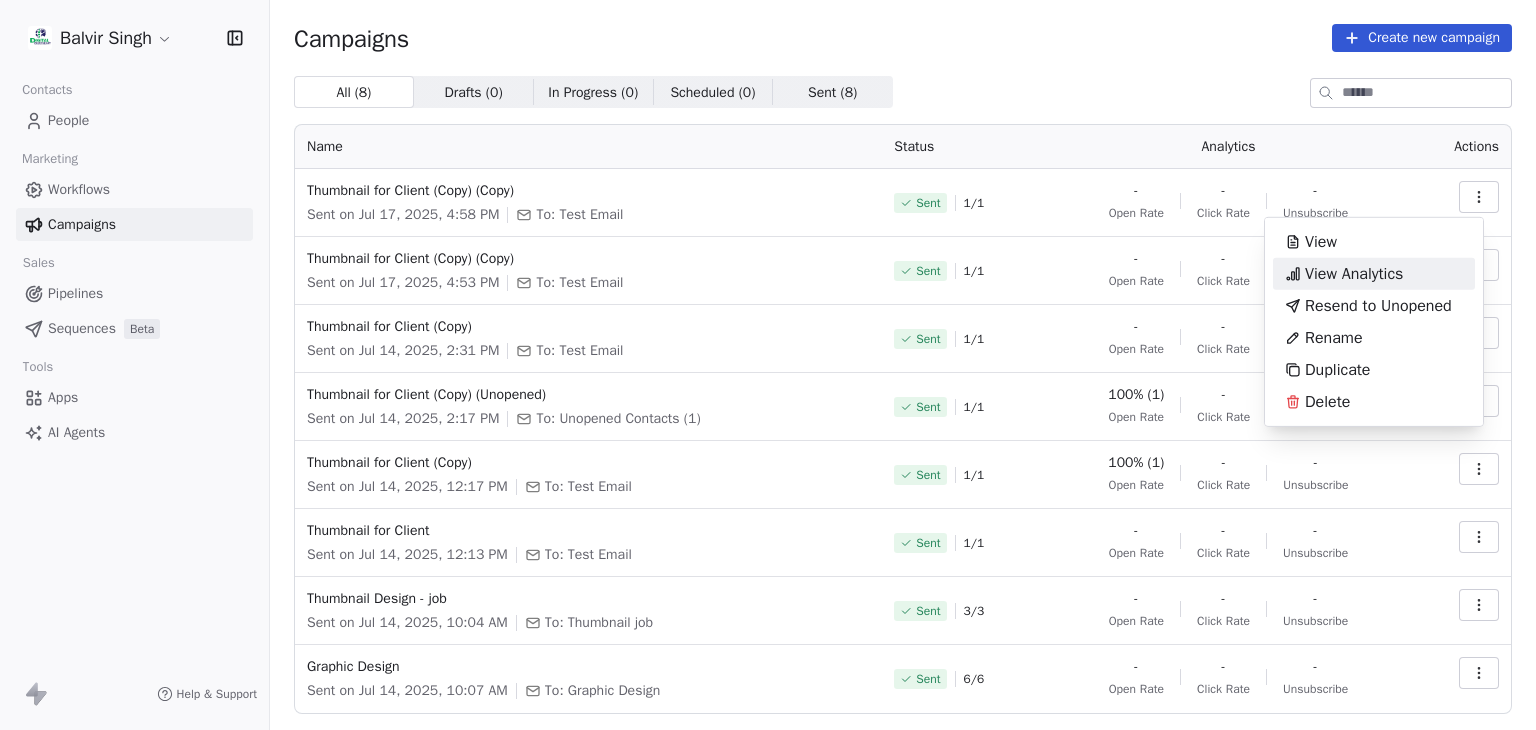 click on "Balvir Singh Contacts People Marketing Workflows Campaigns Sales Pipelines Sequences Beta Tools Apps AI Agents Help & Support Campaigns  Create new campaign All ( 8 ) All ( 8 ) Drafts ( 0 ) Drafts ( 0 ) In Progress ( 0 ) In Progress ( 0 ) Scheduled ( 0 ) Scheduled ( 0 ) Sent ( 8 ) Sent ( 8 ) Name Status Analytics Actions Thumbnail for Client (Copy) (Copy) Sent on Jul 17, 2025, 4:58 PM To: Test Email  Sent 1 / 1 - Open Rate - Click Rate - Unsubscribe Thumbnail for Client (Copy) (Copy) Sent on Jul 17, 2025, 4:53 PM To: Test Email  Sent 1 / 1 - Open Rate - Click Rate - Unsubscribe Thumbnail for Client (Copy) Sent on Jul 14, 2025, 2:31 PM To: Test Email  Sent 1 / 1 - Open Rate - Click Rate - Unsubscribe Thumbnail for Client (Copy) (Unopened) Sent on Jul 14, 2025, 2:17 PM To: Unopened Contacts (1) Sent 1 / 1 100% (1) Open Rate - Click Rate - Unsubscribe Thumbnail for Client (Copy) Sent on Jul 14, 2025, 12:17 PM To: Test Email  Sent 1 / 1 100% (1) Open Rate - Click Rate - Unsubscribe Thumbnail for Client Sent 1 /" at bounding box center [768, 365] 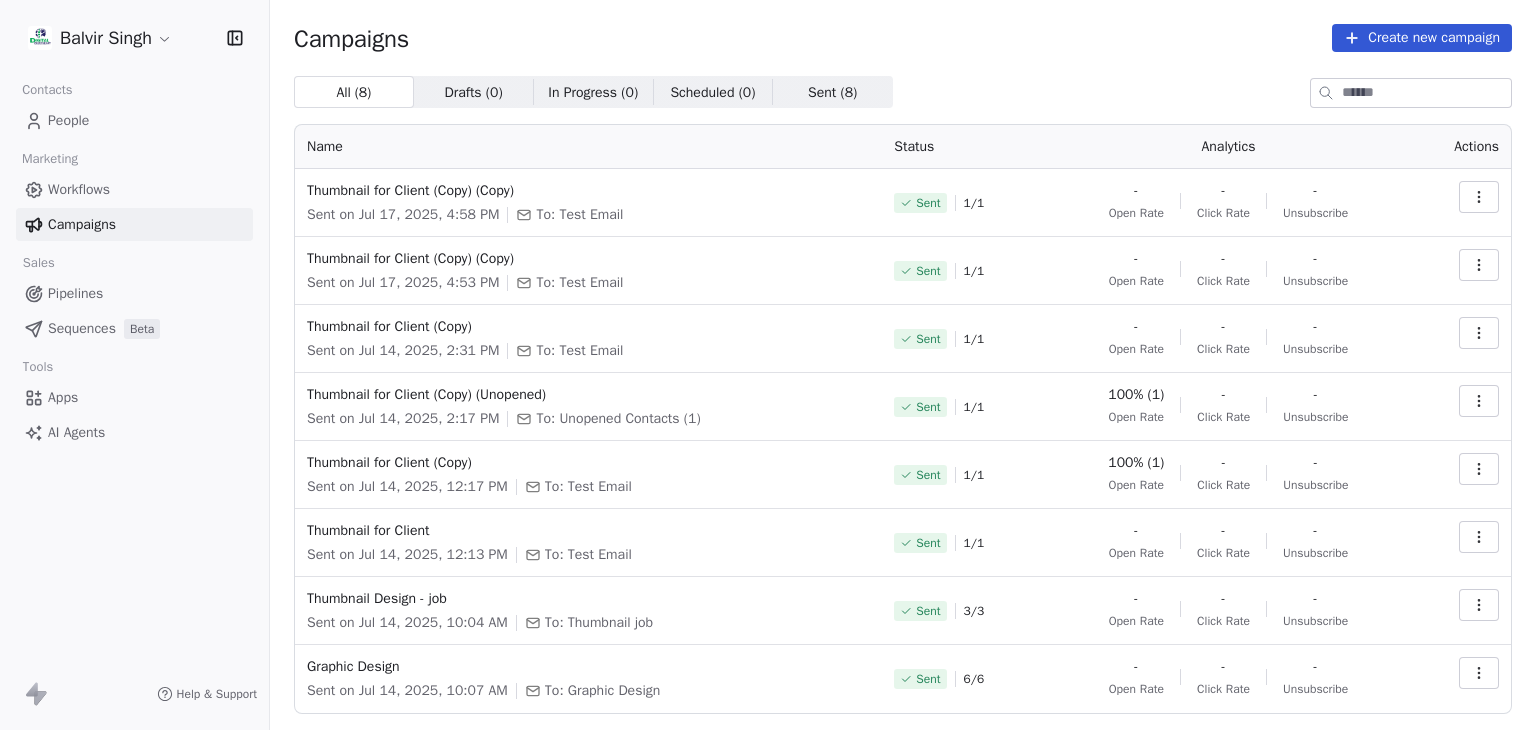 click 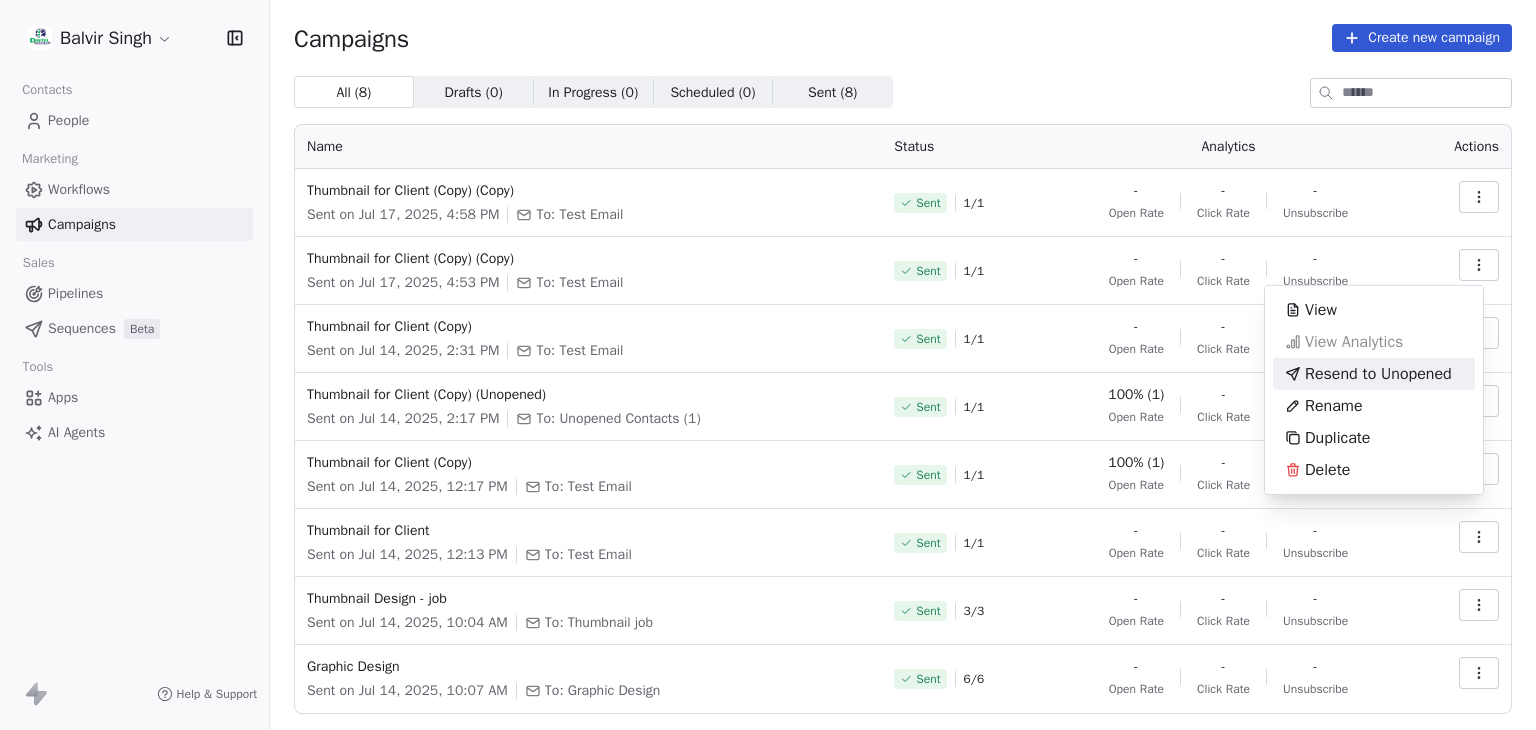 click on "Balvir Singh Contacts People Marketing Workflows Campaigns Sales Pipelines Sequences Beta Tools Apps AI Agents Help & Support Campaigns  Create new campaign All ( 8 ) All ( 8 ) Drafts ( 0 ) Drafts ( 0 ) In Progress ( 0 ) In Progress ( 0 ) Scheduled ( 0 ) Scheduled ( 0 ) Sent ( 8 ) Sent ( 8 ) Name Status Analytics Actions Thumbnail for Client (Copy) (Copy) Sent on Jul 17, 2025, 4:58 PM To: Test Email  Sent 1 / 1 - Open Rate - Click Rate - Unsubscribe Thumbnail for Client (Copy) (Copy) Sent on Jul 17, 2025, 4:53 PM To: Test Email  Sent 1 / 1 - Open Rate - Click Rate - Unsubscribe Thumbnail for Client (Copy) Sent on Jul 14, 2025, 2:31 PM To: Test Email  Sent 1 / 1 - Open Rate - Click Rate - Unsubscribe Thumbnail for Client (Copy) (Unopened) Sent on Jul 14, 2025, 2:17 PM To: Unopened Contacts (1) Sent 1 / 1 100% (1) Open Rate - Click Rate - Unsubscribe Thumbnail for Client (Copy) Sent on Jul 14, 2025, 12:17 PM To: Test Email  Sent 1 / 1 100% (1) Open Rate - Click Rate - Unsubscribe Thumbnail for Client Sent 1 /" at bounding box center (768, 365) 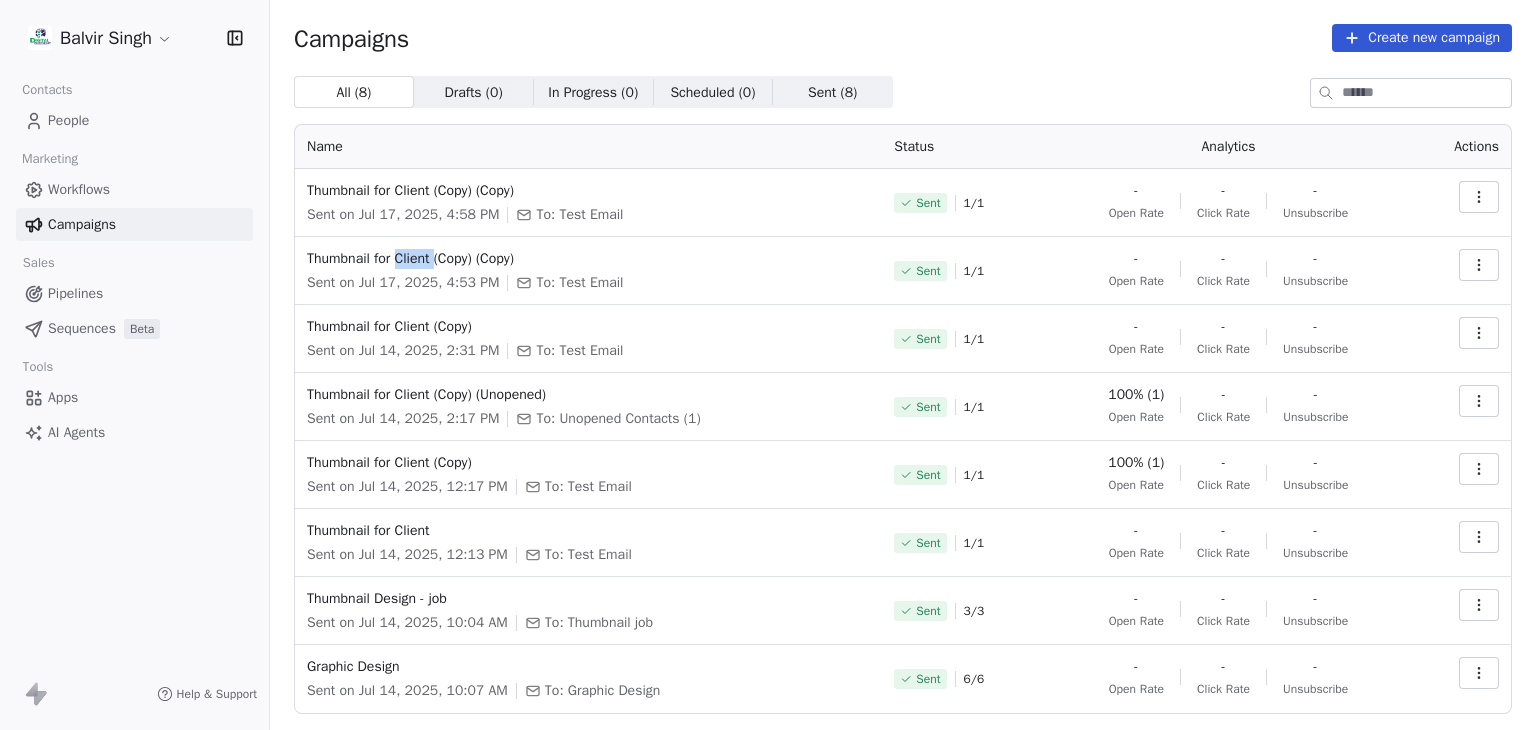click on "Thumbnail for Client (Copy) (Copy)" at bounding box center [588, 259] 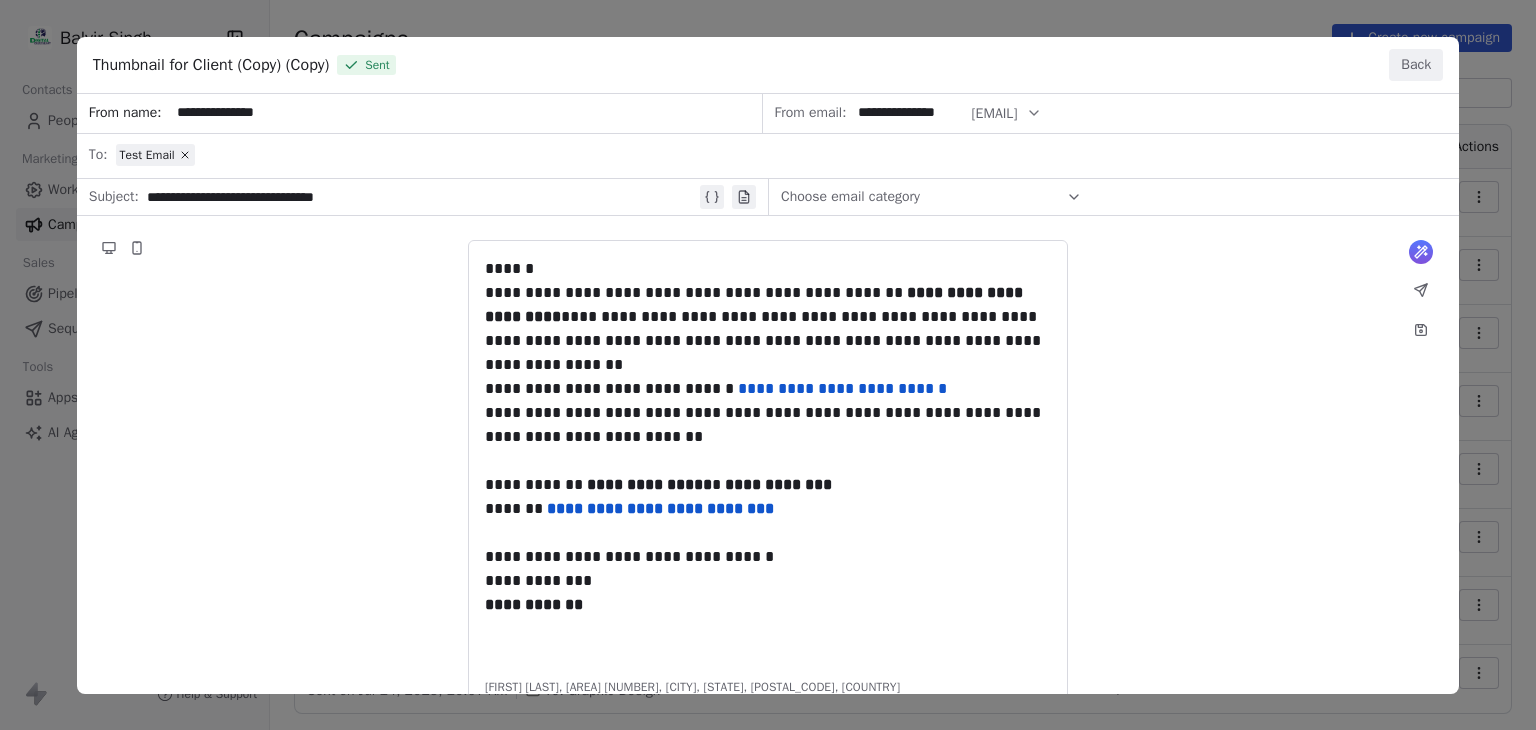 click on "Back" at bounding box center [1416, 65] 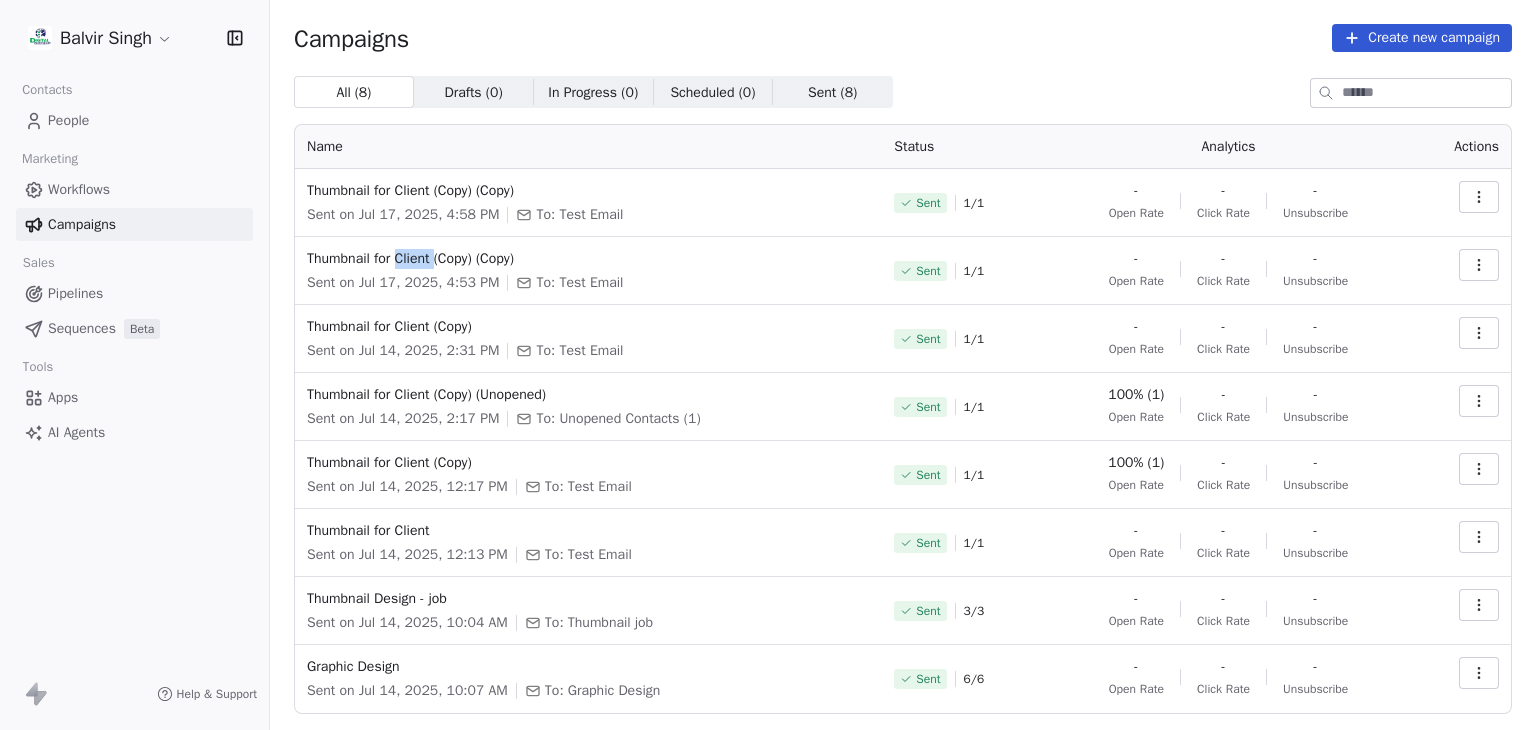 click on "Balvir Singh Contacts People Marketing Workflows Campaigns Sales Pipelines Sequences Beta Tools Apps AI Agents Help & Support Campaigns  Create new campaign All ( 8 ) All ( 8 ) Drafts ( 0 ) Drafts ( 0 ) In Progress ( 0 ) In Progress ( 0 ) Scheduled ( 0 ) Scheduled ( 0 ) Sent ( 8 ) Sent ( 8 ) Name Status Analytics Actions Thumbnail for Client (Copy) (Copy) Sent on Jul 17, 2025, 4:58 PM To: Test Email  Sent 1 / 1 - Open Rate - Click Rate - Unsubscribe Thumbnail for Client (Copy) (Copy) Sent on Jul 17, 2025, 4:53 PM To: Test Email  Sent 1 / 1 - Open Rate - Click Rate - Unsubscribe Thumbnail for Client (Copy) Sent on Jul 14, 2025, 2:31 PM To: Test Email  Sent 1 / 1 - Open Rate - Click Rate - Unsubscribe Thumbnail for Client (Copy) (Unopened) Sent on Jul 14, 2025, 2:17 PM To: Unopened Contacts (1) Sent 1 / 1 100% (1) Open Rate - Click Rate - Unsubscribe Thumbnail for Client (Copy) Sent on Jul 14, 2025, 12:17 PM To: Test Email  Sent 1 / 1 100% (1) Open Rate - Click Rate - Unsubscribe Thumbnail for Client Sent 1 /" at bounding box center (768, 365) 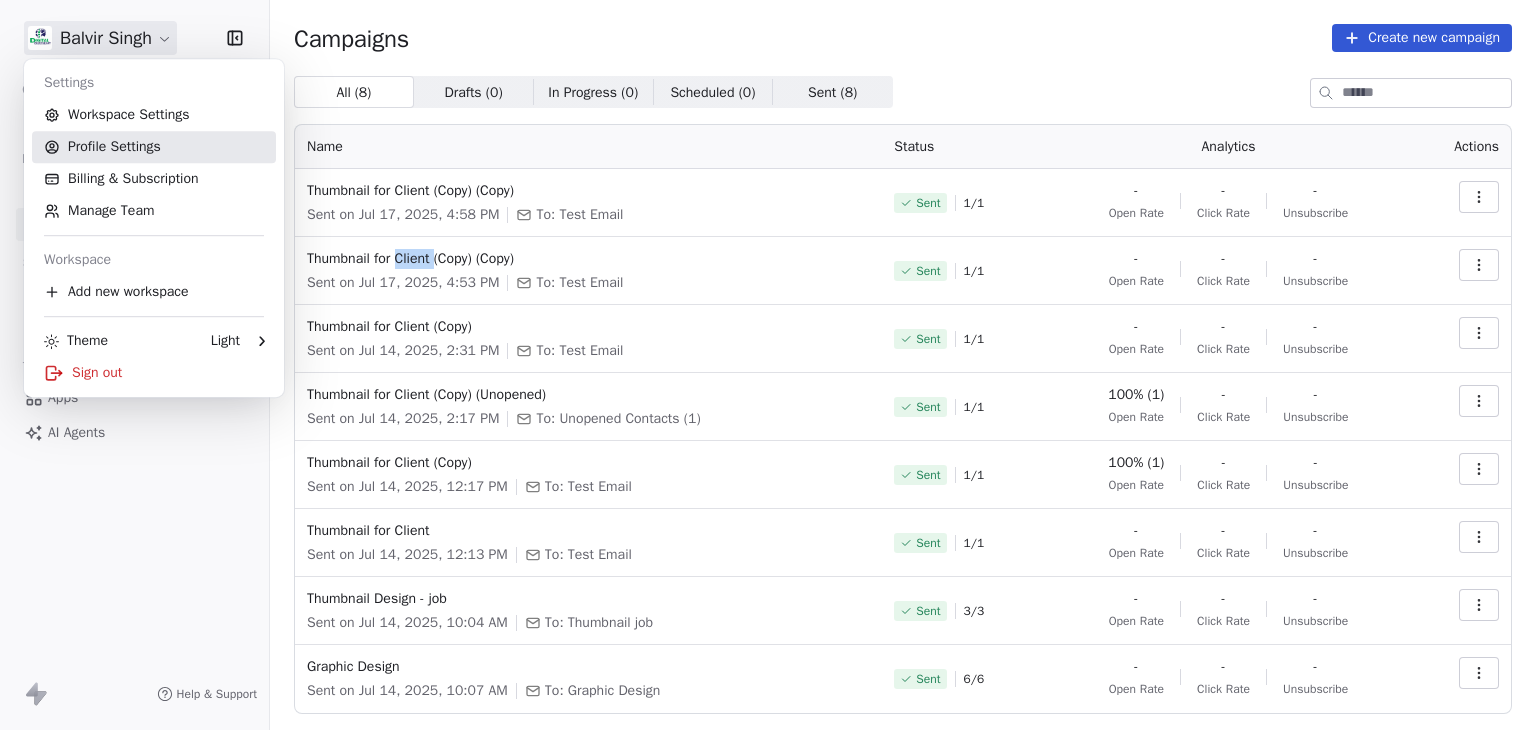 click on "Profile Settings" at bounding box center (154, 147) 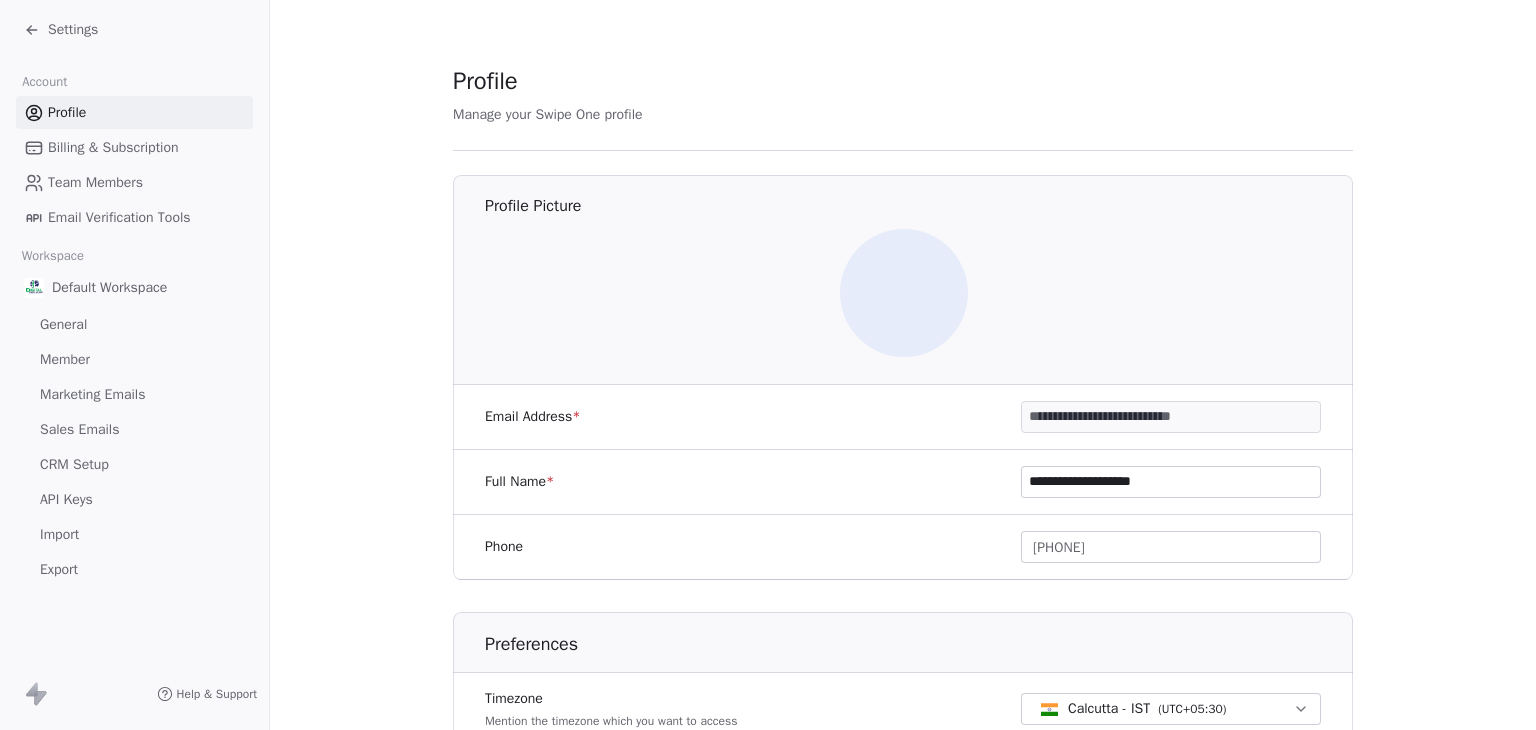 click on "Marketing Emails" at bounding box center [92, 394] 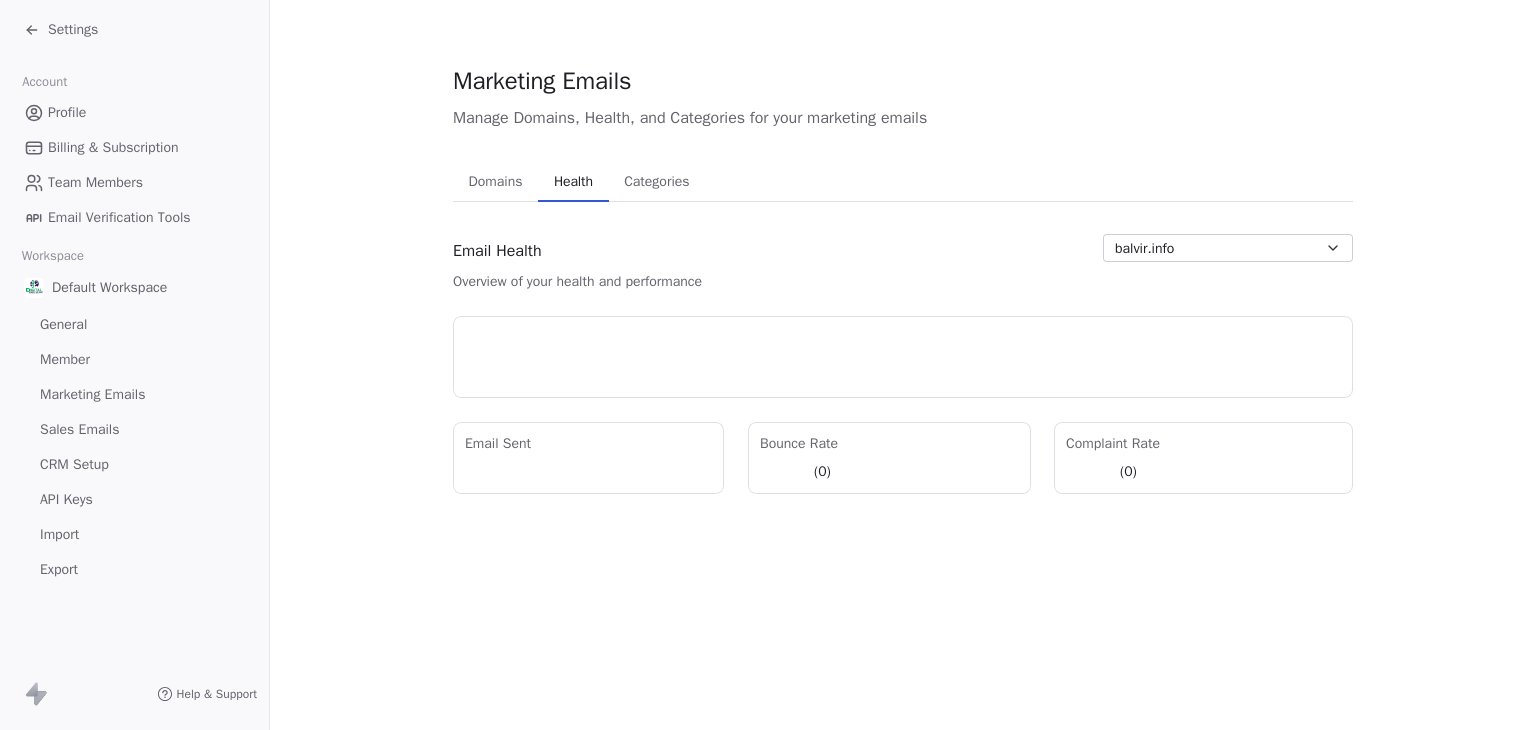 click on "Health" at bounding box center [573, 182] 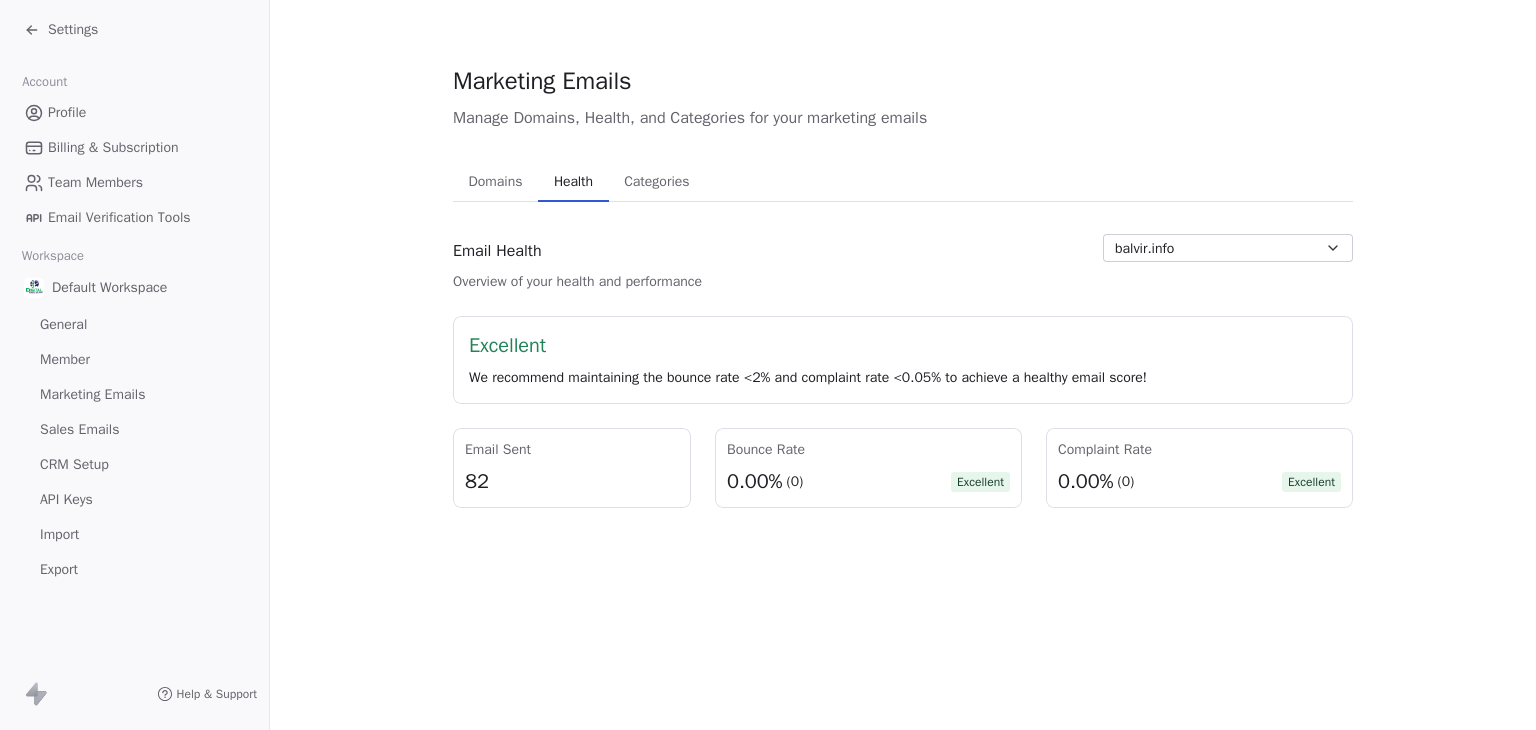 click on "Domains" at bounding box center (496, 182) 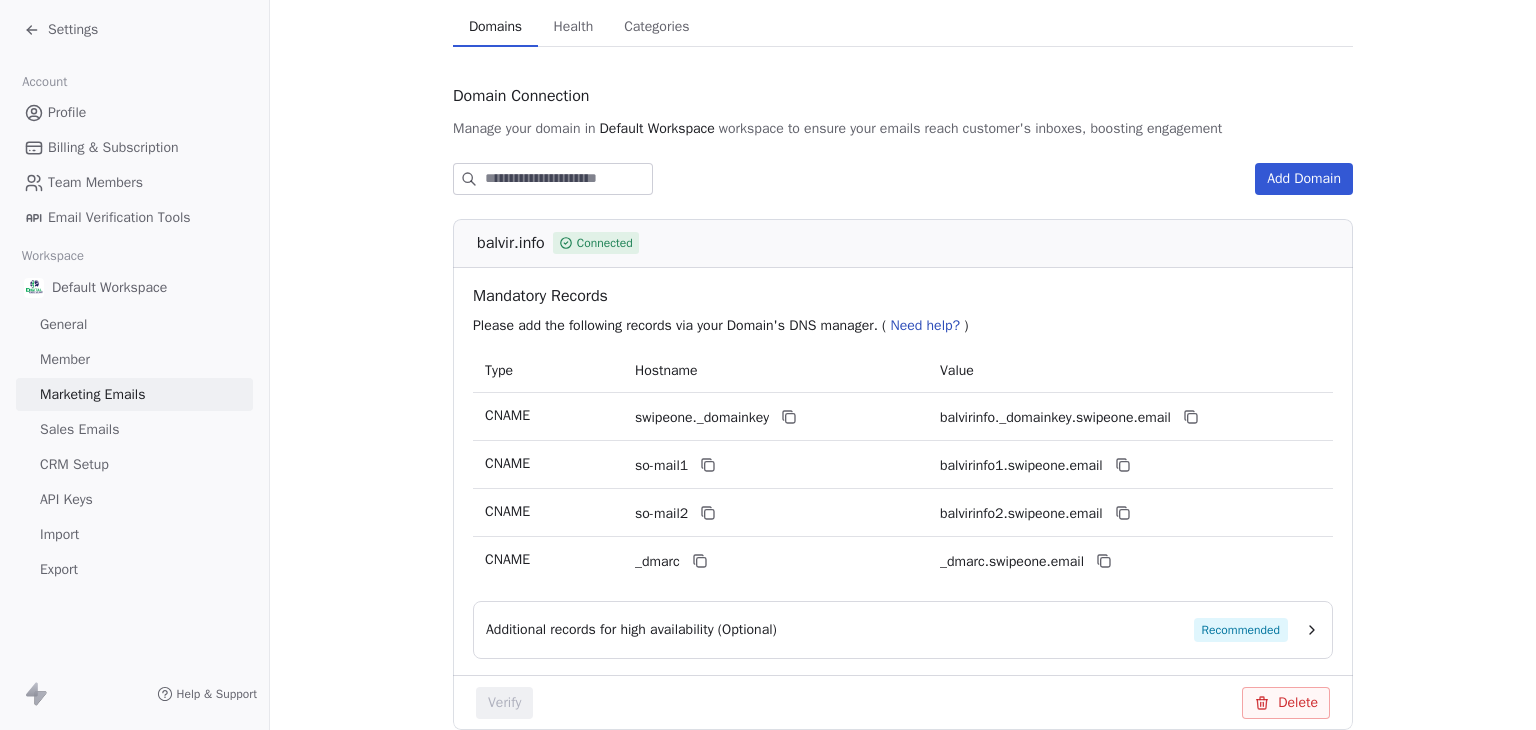 scroll, scrollTop: 200, scrollLeft: 0, axis: vertical 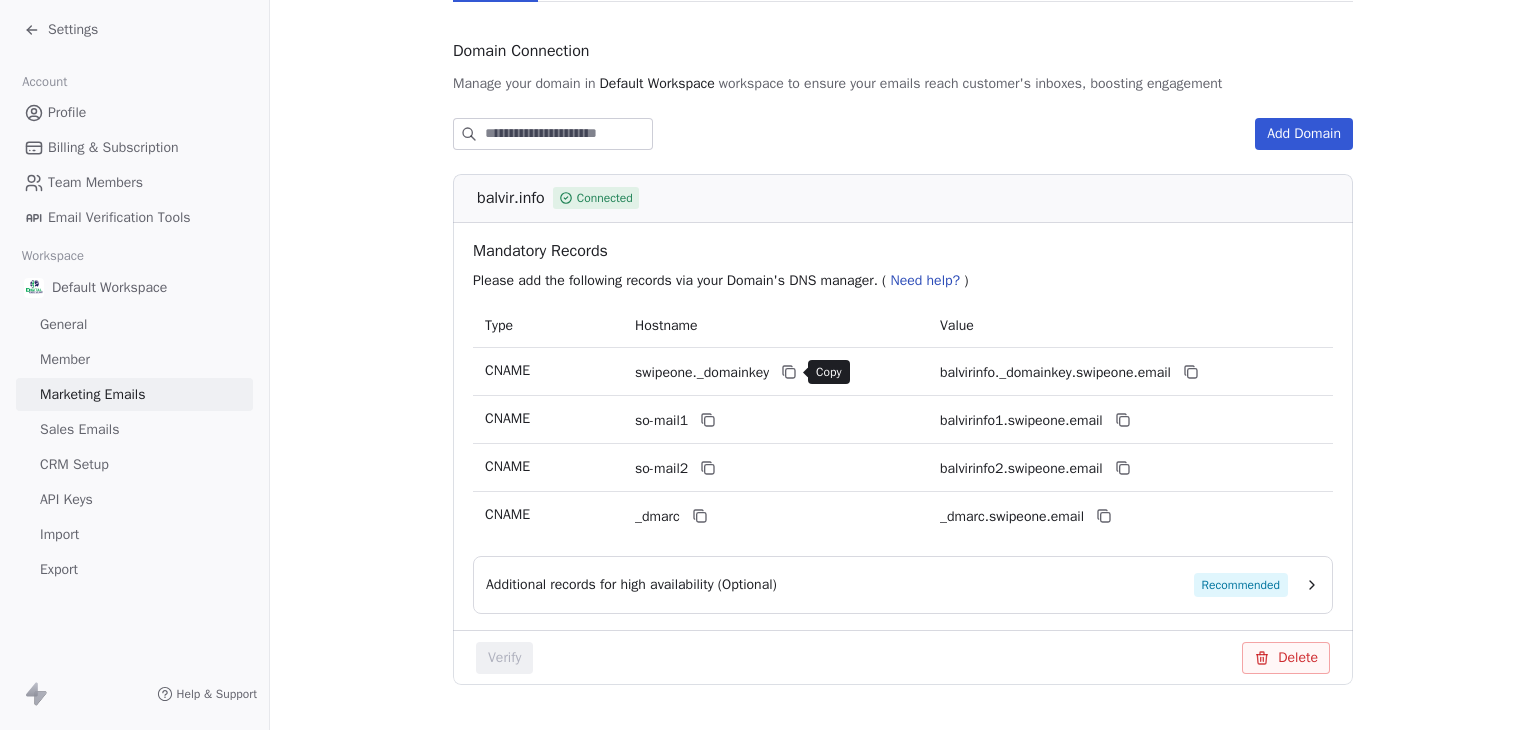 click 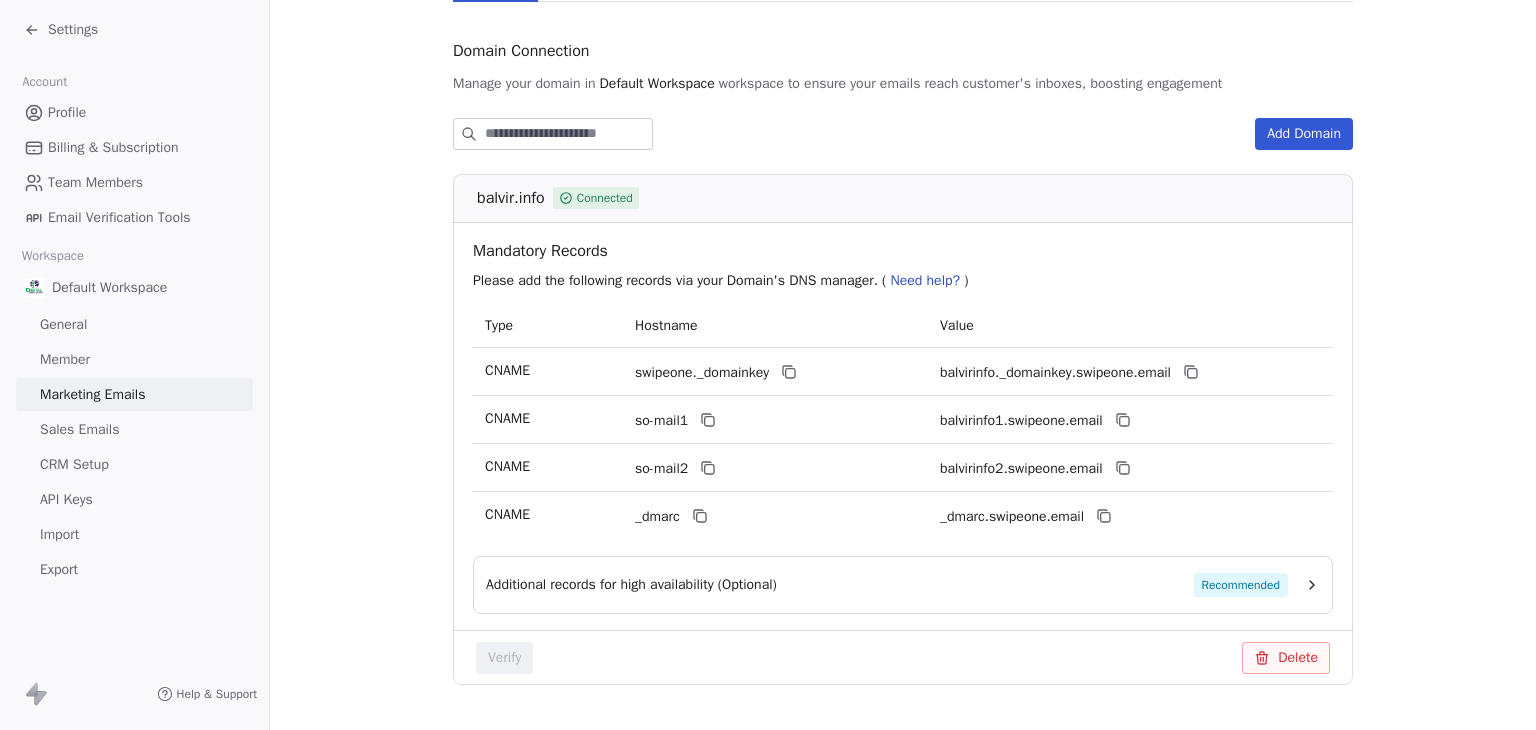 click on "Settings" at bounding box center [73, 30] 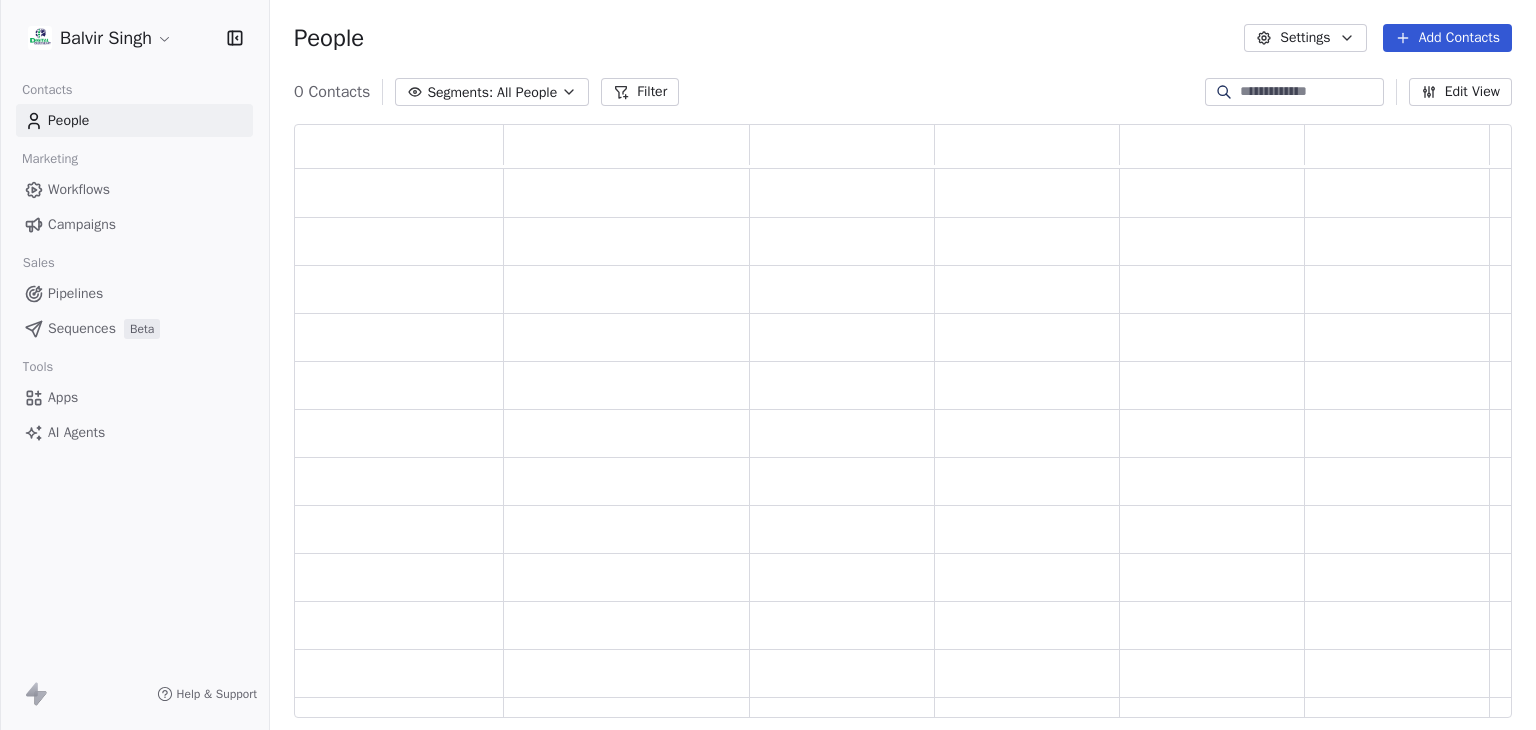 scroll, scrollTop: 16, scrollLeft: 16, axis: both 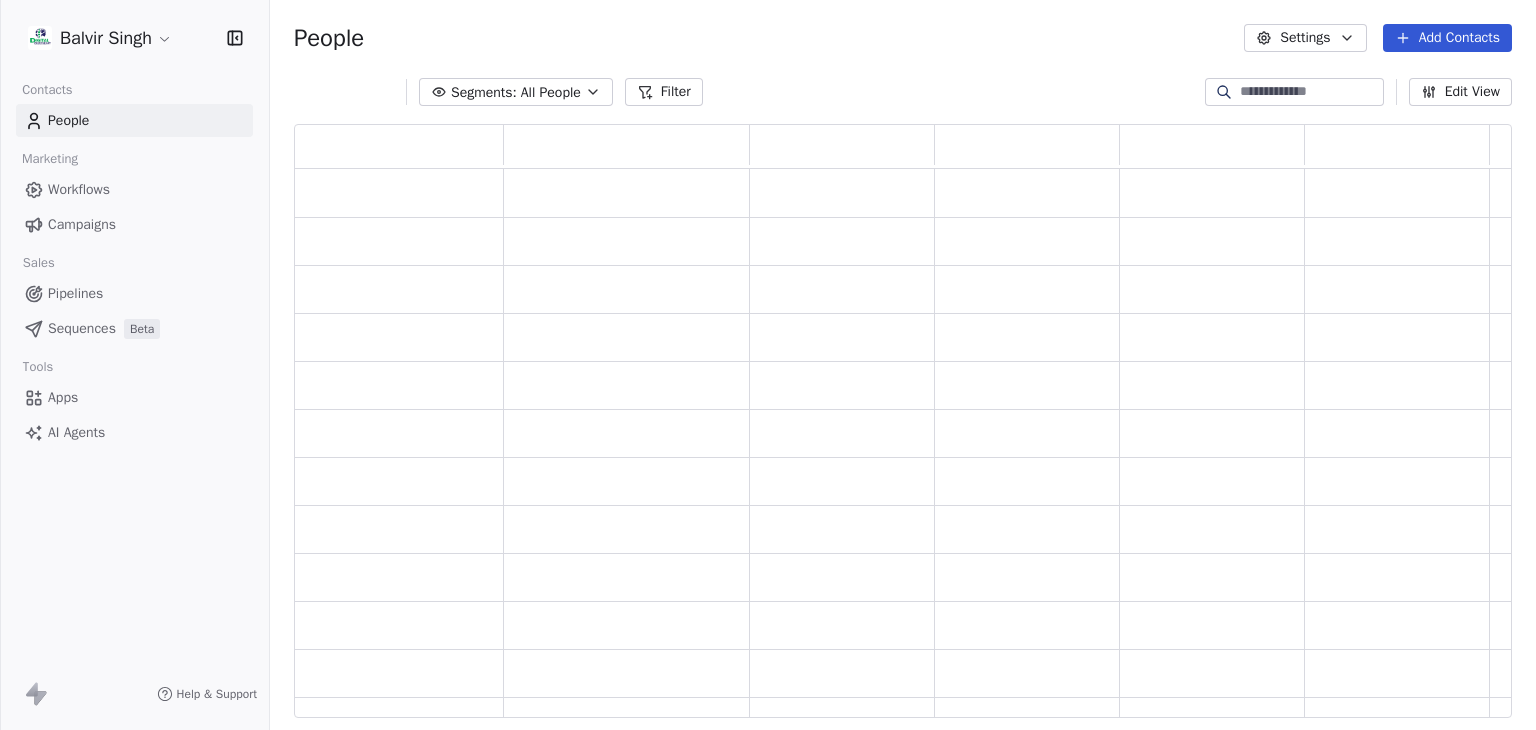 click on "Workflows" at bounding box center [79, 189] 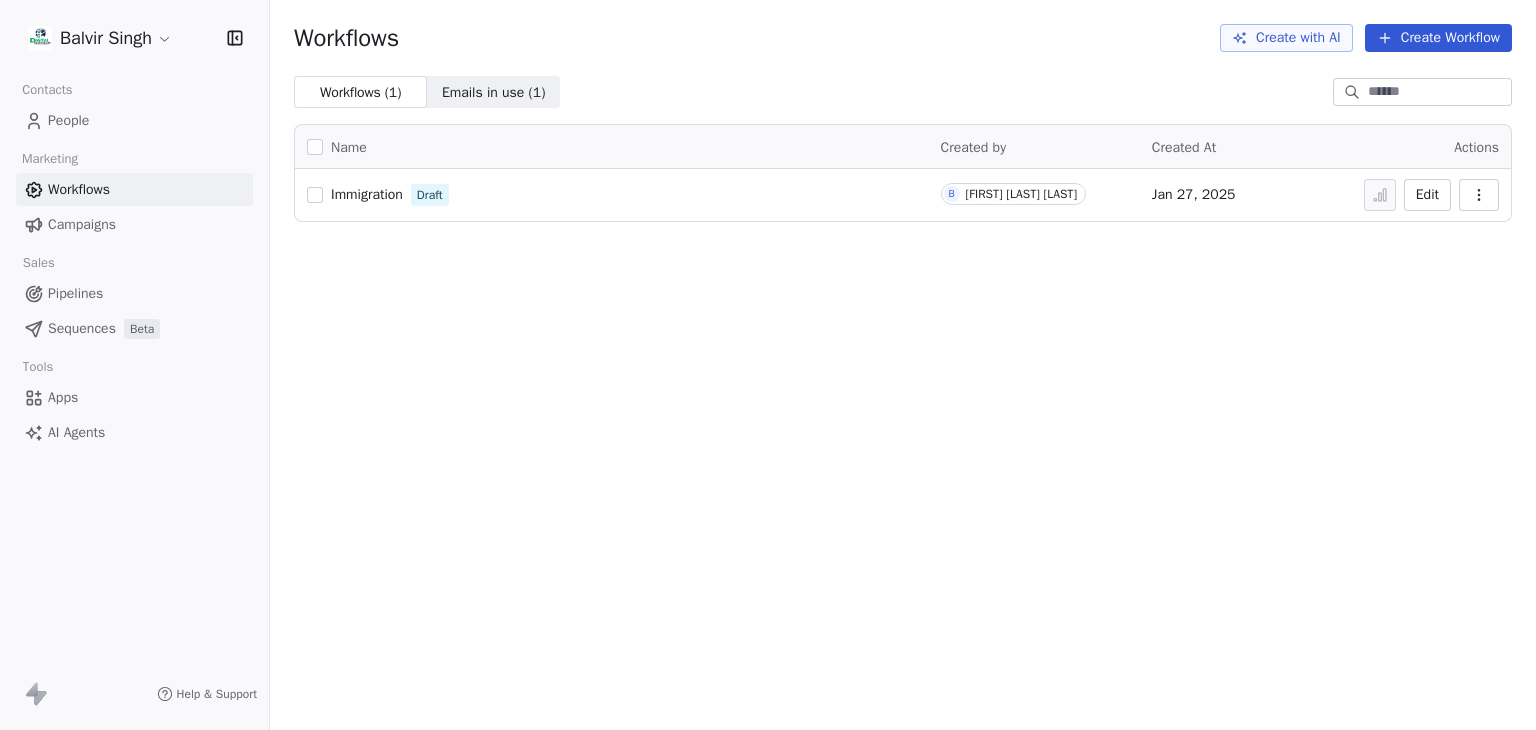 click on "Campaigns" at bounding box center (82, 224) 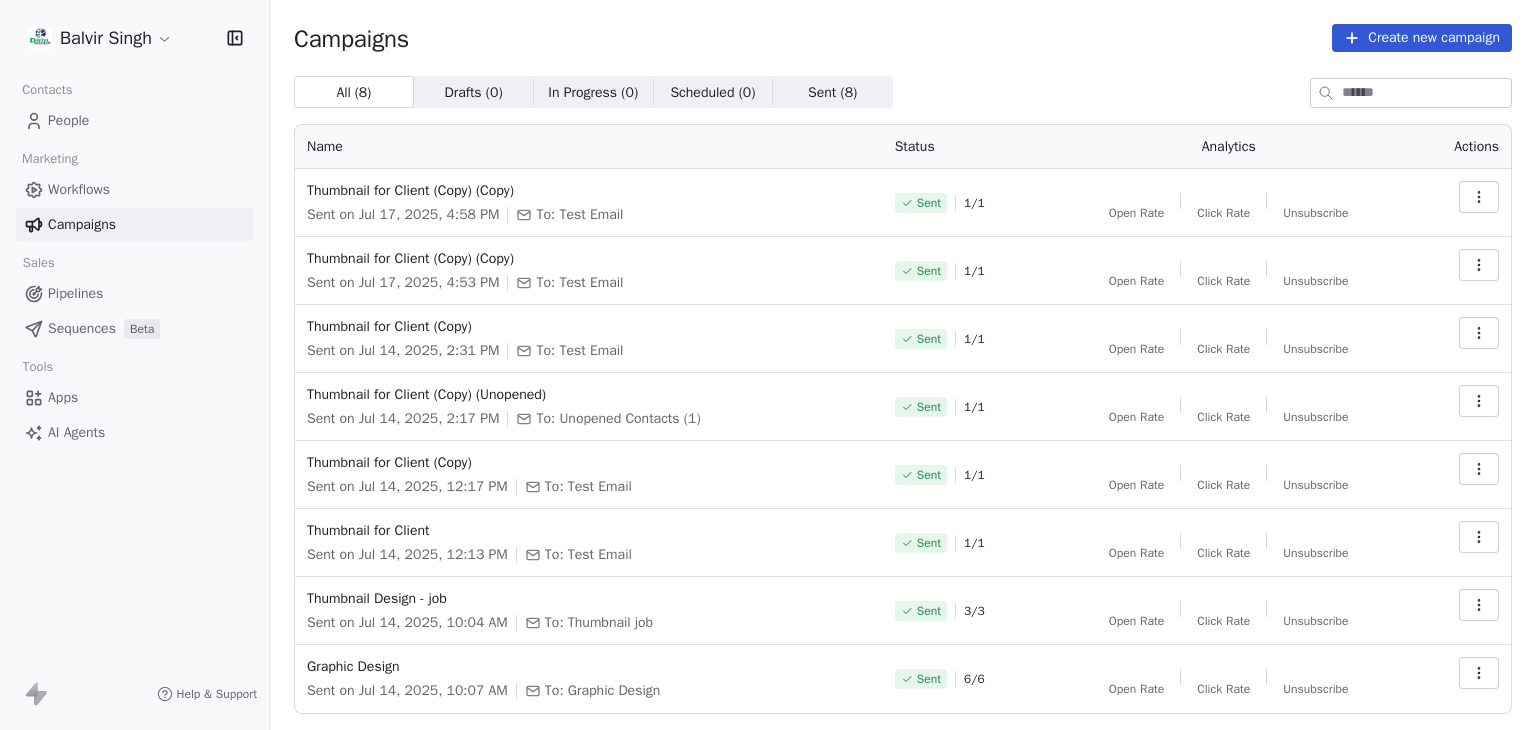 click at bounding box center (1479, 197) 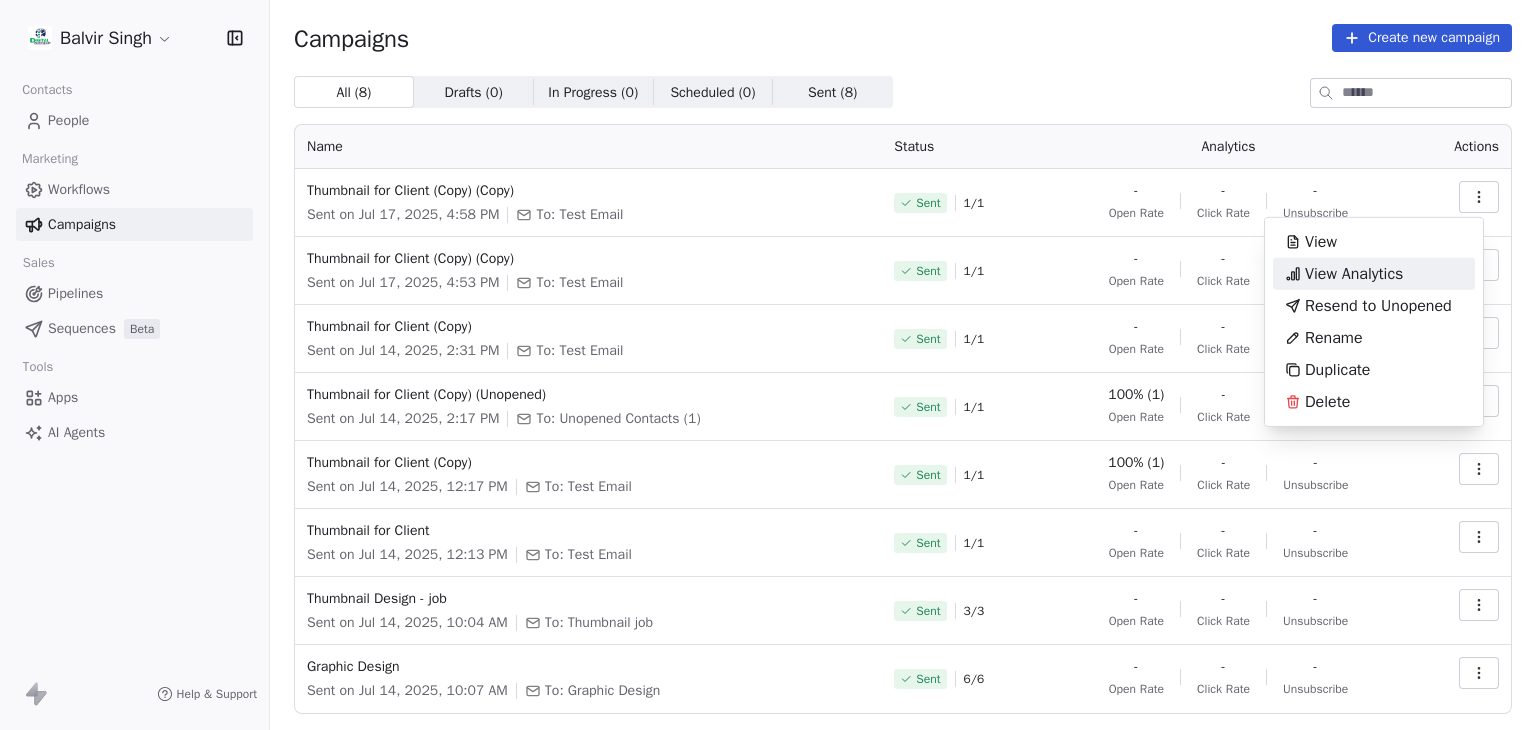 click on "Balvir Singh Contacts People Marketing Workflows Campaigns Sales Pipelines Sequences Beta Tools Apps AI Agents Help & Support Campaigns  Create new campaign All ( 8 ) All ( 8 ) Drafts ( 0 ) Drafts ( 0 ) In Progress ( 0 ) In Progress ( 0 ) Scheduled ( 0 ) Scheduled ( 0 ) Sent ( 8 ) Sent ( 8 ) Name Status Analytics Actions Thumbnail for Client (Copy) (Copy) Sent on Jul 17, 2025, 4:58 PM To: Test Email  Sent 1 / 1 - Open Rate - Click Rate - Unsubscribe Thumbnail for Client (Copy) (Copy) Sent on Jul 17, 2025, 4:53 PM To: Test Email  Sent 1 / 1 - Open Rate - Click Rate - Unsubscribe Thumbnail for Client (Copy) Sent on Jul 14, 2025, 2:31 PM To: Test Email  Sent 1 / 1 - Open Rate - Click Rate - Unsubscribe Thumbnail for Client (Copy) (Unopened) Sent on Jul 14, 2025, 2:17 PM To: Unopened Contacts (1) Sent 1 / 1 100% (1) Open Rate - Click Rate - Unsubscribe Thumbnail for Client (Copy) Sent on Jul 14, 2025, 12:17 PM To: Test Email  Sent 1 / 1 100% (1) Open Rate - Click Rate - Unsubscribe Thumbnail for Client Sent 1 /" at bounding box center (768, 365) 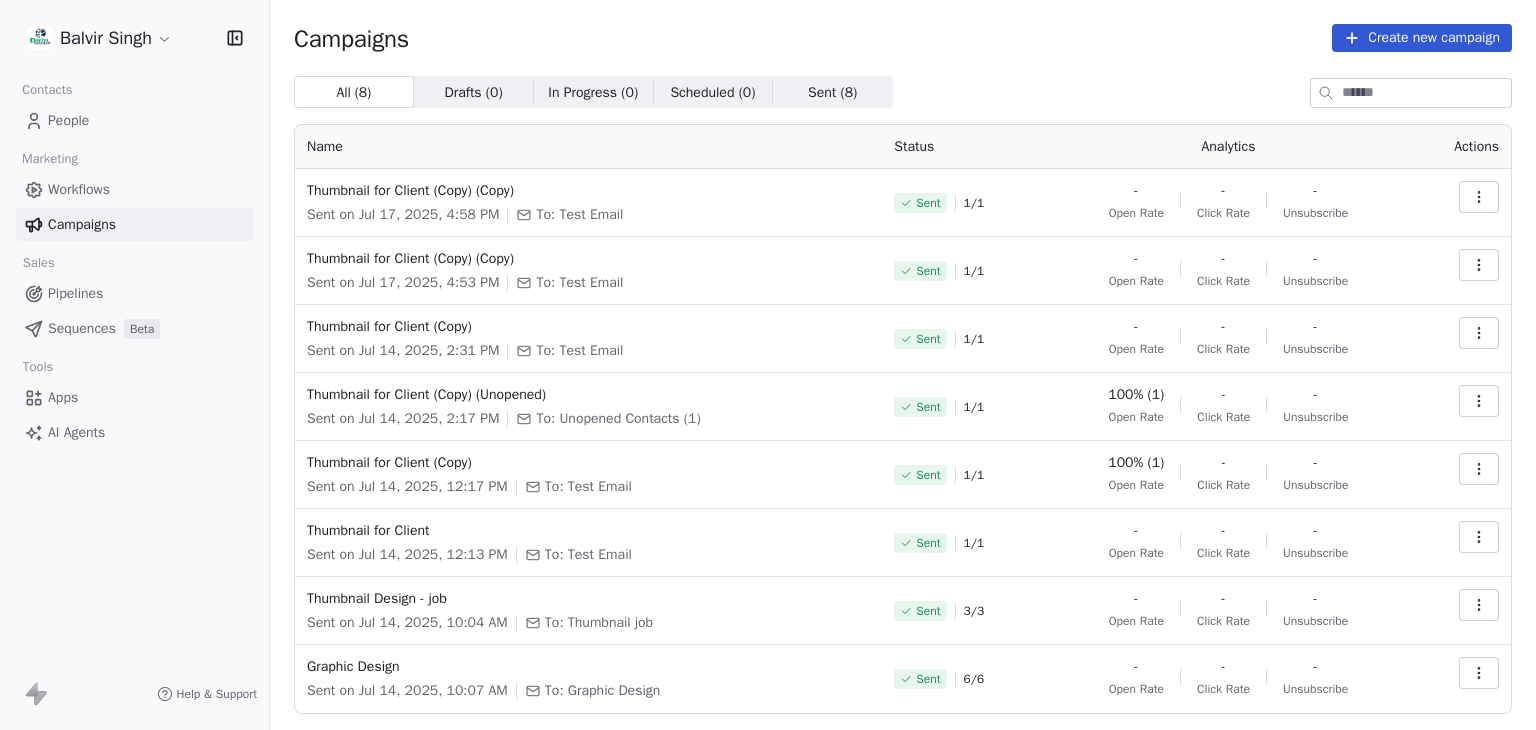 click 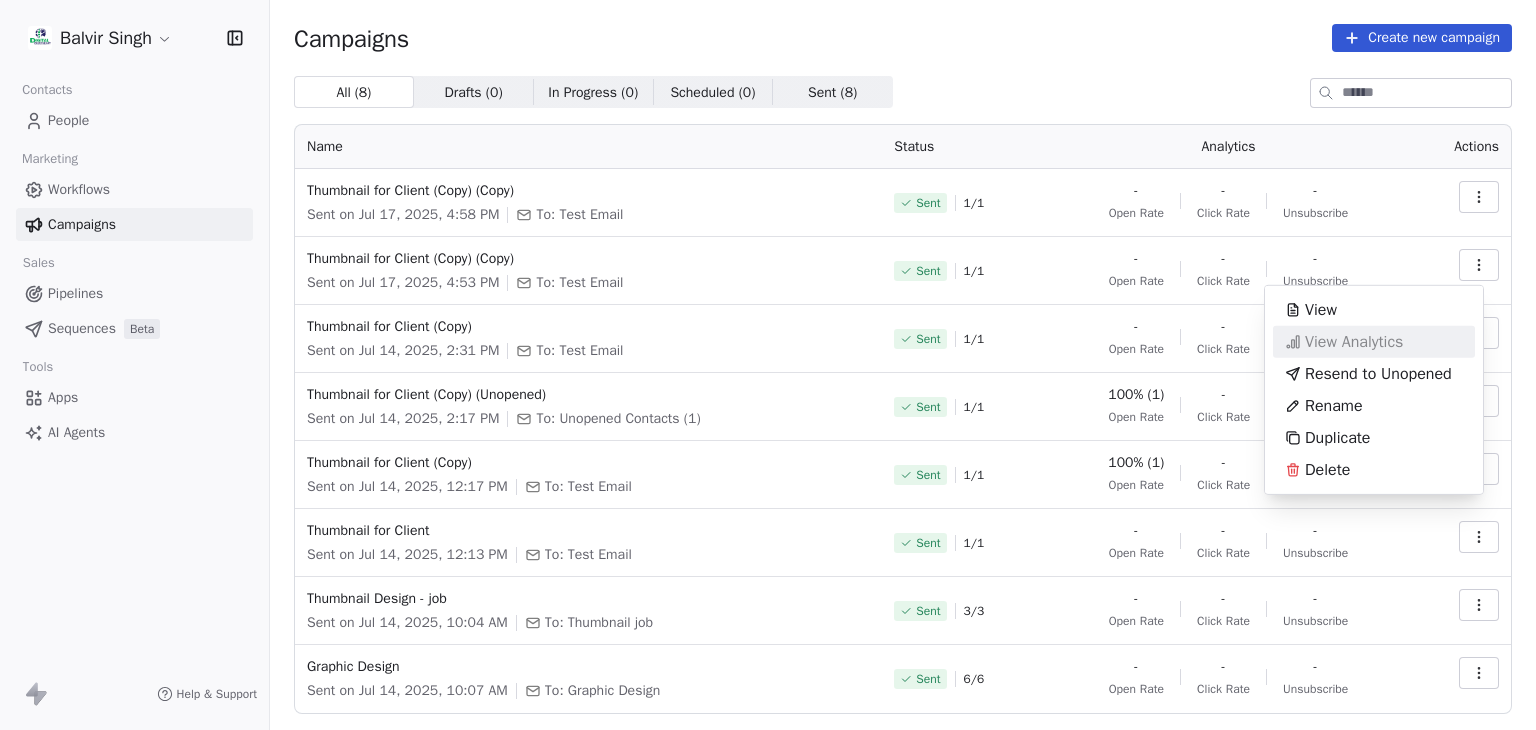 click on "Balvir Singh Contacts People Marketing Workflows Campaigns Sales Pipelines Sequences Beta Tools Apps AI Agents Help & Support Campaigns  Create new campaign All ( 8 ) All ( 8 ) Drafts ( 0 ) Drafts ( 0 ) In Progress ( 0 ) In Progress ( 0 ) Scheduled ( 0 ) Scheduled ( 0 ) Sent ( 8 ) Sent ( 8 ) Name Status Analytics Actions Thumbnail for Client (Copy) (Copy) Sent on Jul 17, 2025, 4:58 PM To: Test Email  Sent 1 / 1 - Open Rate - Click Rate - Unsubscribe Thumbnail for Client (Copy) (Copy) Sent on Jul 17, 2025, 4:53 PM To: Test Email  Sent 1 / 1 - Open Rate - Click Rate - Unsubscribe Thumbnail for Client (Copy) Sent on Jul 14, 2025, 2:31 PM To: Test Email  Sent 1 / 1 - Open Rate - Click Rate - Unsubscribe Thumbnail for Client (Copy) (Unopened) Sent on Jul 14, 2025, 2:17 PM To: Unopened Contacts (1) Sent 1 / 1 100% (1) Open Rate - Click Rate - Unsubscribe Thumbnail for Client (Copy) Sent on Jul 14, 2025, 12:17 PM To: Test Email  Sent 1 / 1 100% (1) Open Rate - Click Rate - Unsubscribe Thumbnail for Client Sent 1 /" at bounding box center [768, 365] 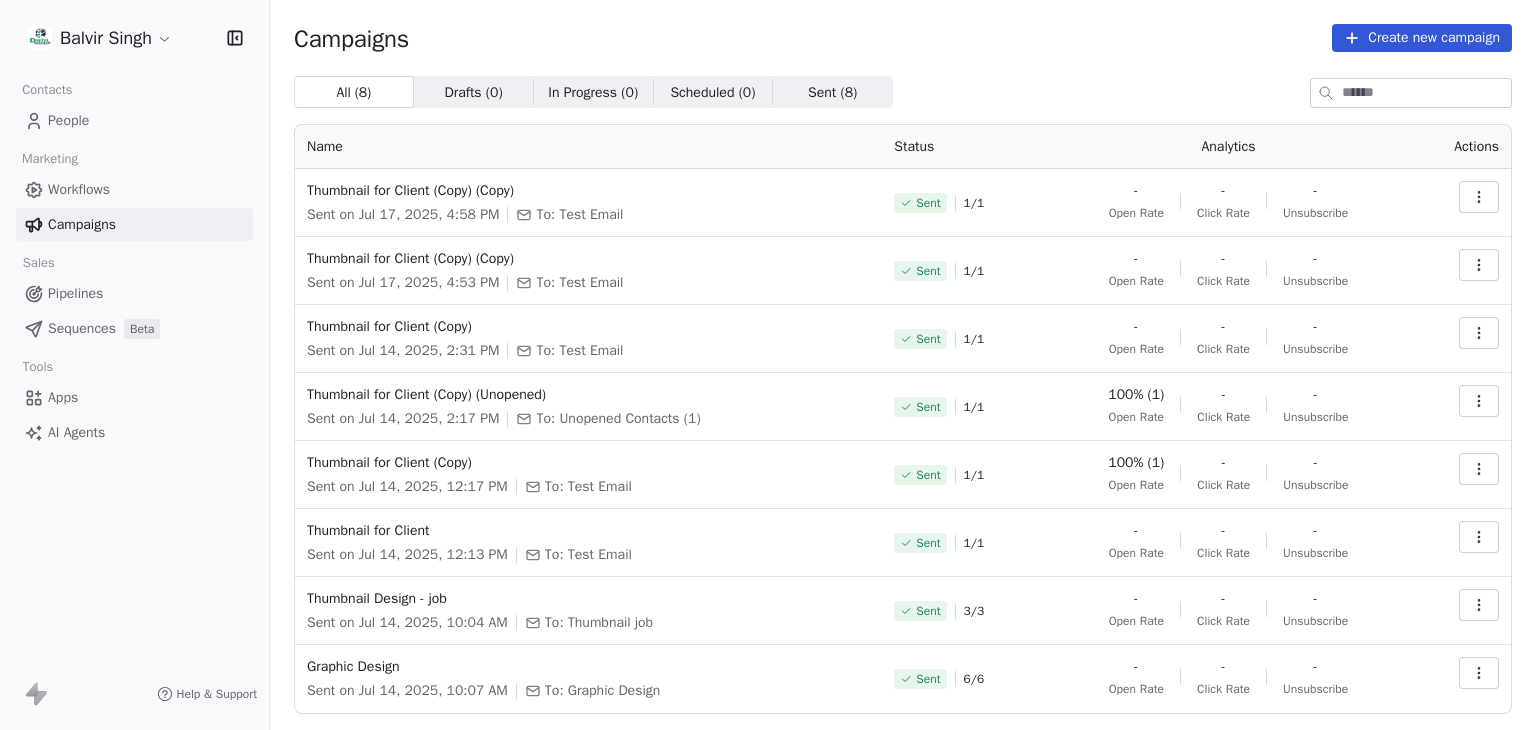click 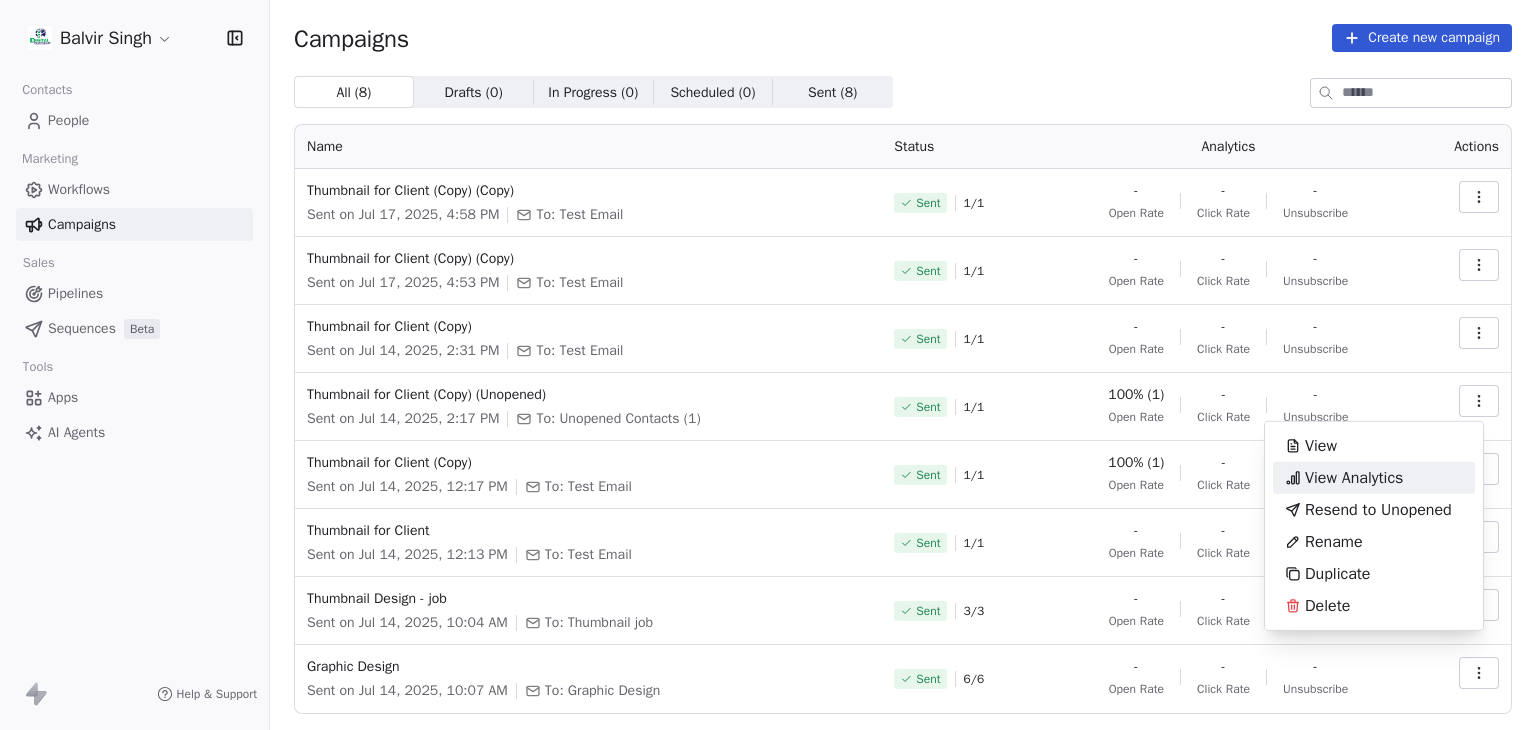 click on "View Analytics" at bounding box center [1354, 478] 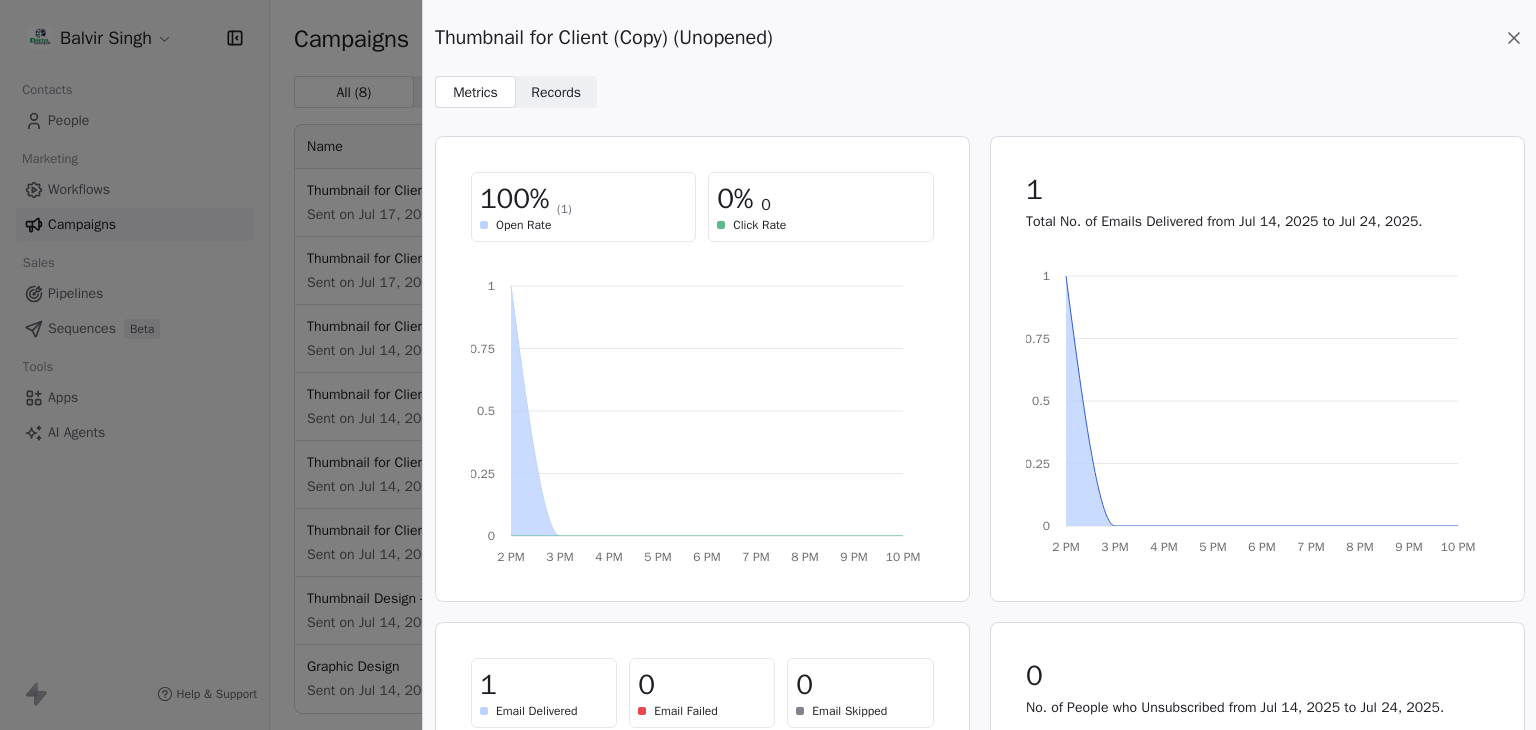 click 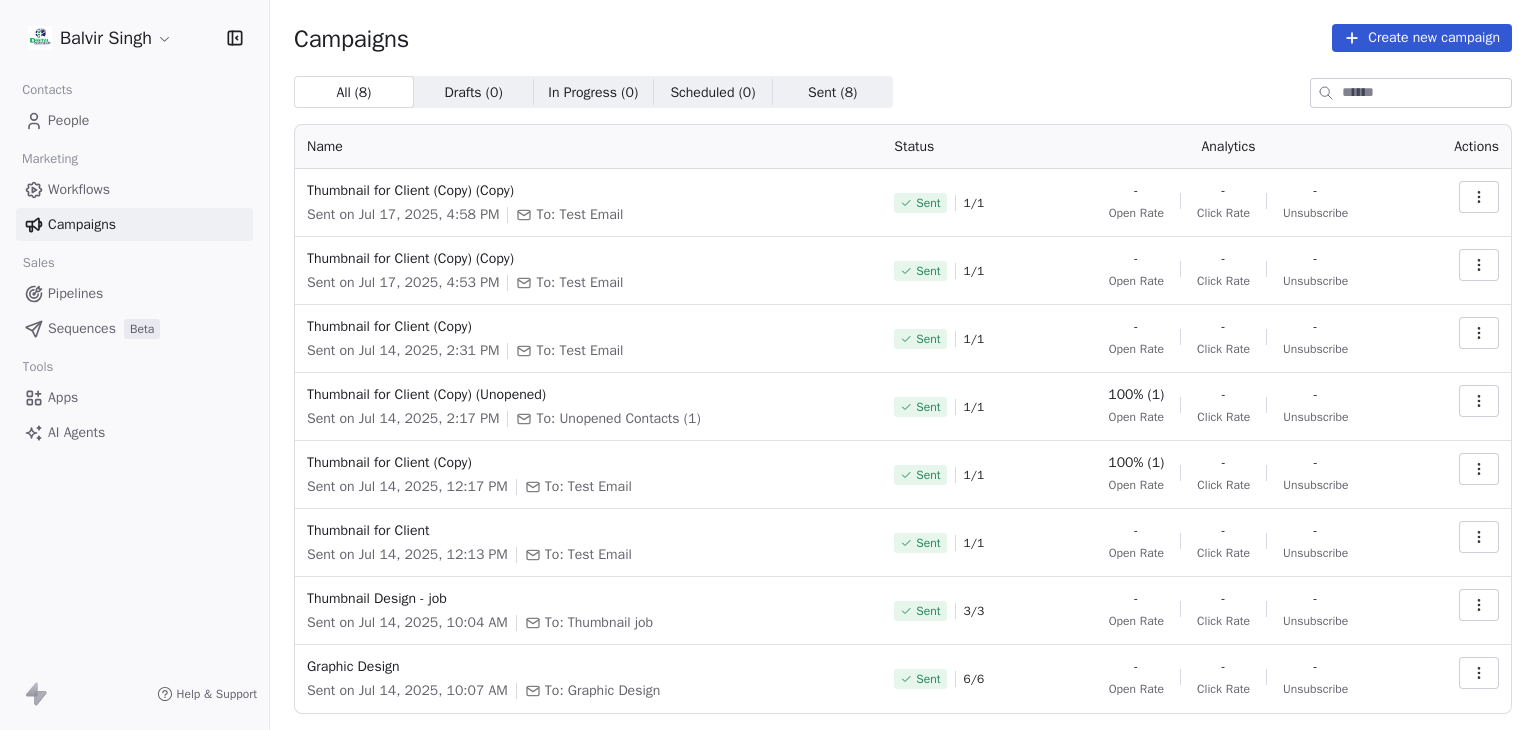 click on "Balvir Singh Contacts People Marketing Workflows Campaigns Sales Pipelines Sequences Beta Tools Apps AI Agents Help & Support Campaigns  Create new campaign All ( 8 ) All ( 8 ) Drafts ( 0 ) Drafts ( 0 ) In Progress ( 0 ) In Progress ( 0 ) Scheduled ( 0 ) Scheduled ( 0 ) Sent ( 8 ) Sent ( 8 ) Name Status Analytics Actions Thumbnail for Client (Copy) (Copy) Sent on Jul 17, 2025, 4:58 PM To: Test Email  Sent 1 / 1 - Open Rate - Click Rate - Unsubscribe Thumbnail for Client (Copy) (Copy) Sent on Jul 17, 2025, 4:53 PM To: Test Email  Sent 1 / 1 - Open Rate - Click Rate - Unsubscribe Thumbnail for Client (Copy) Sent on Jul 14, 2025, 2:31 PM To: Test Email  Sent 1 / 1 - Open Rate - Click Rate - Unsubscribe Thumbnail for Client (Copy) (Unopened) Sent on Jul 14, 2025, 2:17 PM To: Unopened Contacts (1) Sent 1 / 1 100% (1) Open Rate - Click Rate - Unsubscribe Thumbnail for Client (Copy) Sent on Jul 14, 2025, 12:17 PM To: Test Email  Sent 1 / 1 100% (1) Open Rate - Click Rate - Unsubscribe Thumbnail for Client Sent 1 /" at bounding box center (768, 365) 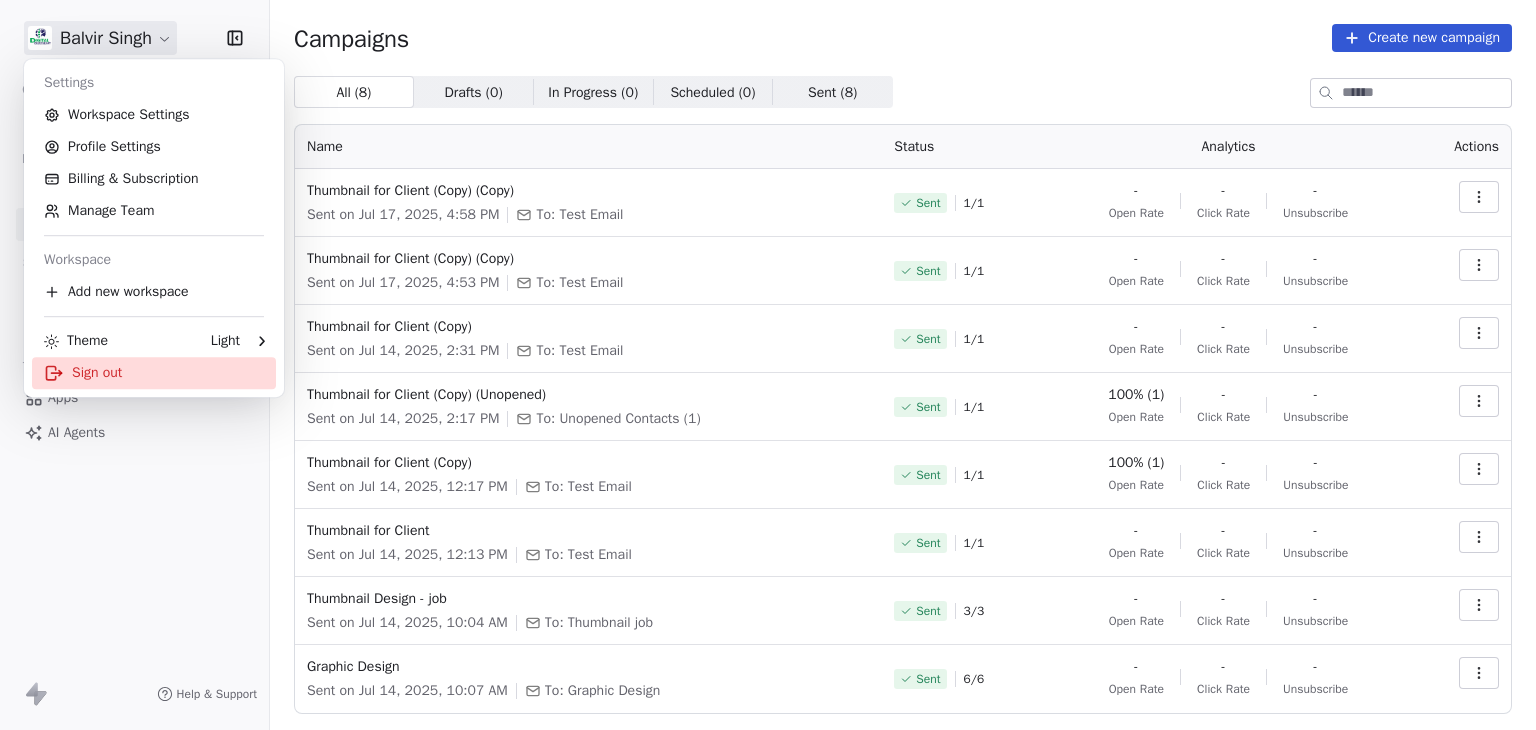 click on "Sign out" at bounding box center [154, 373] 